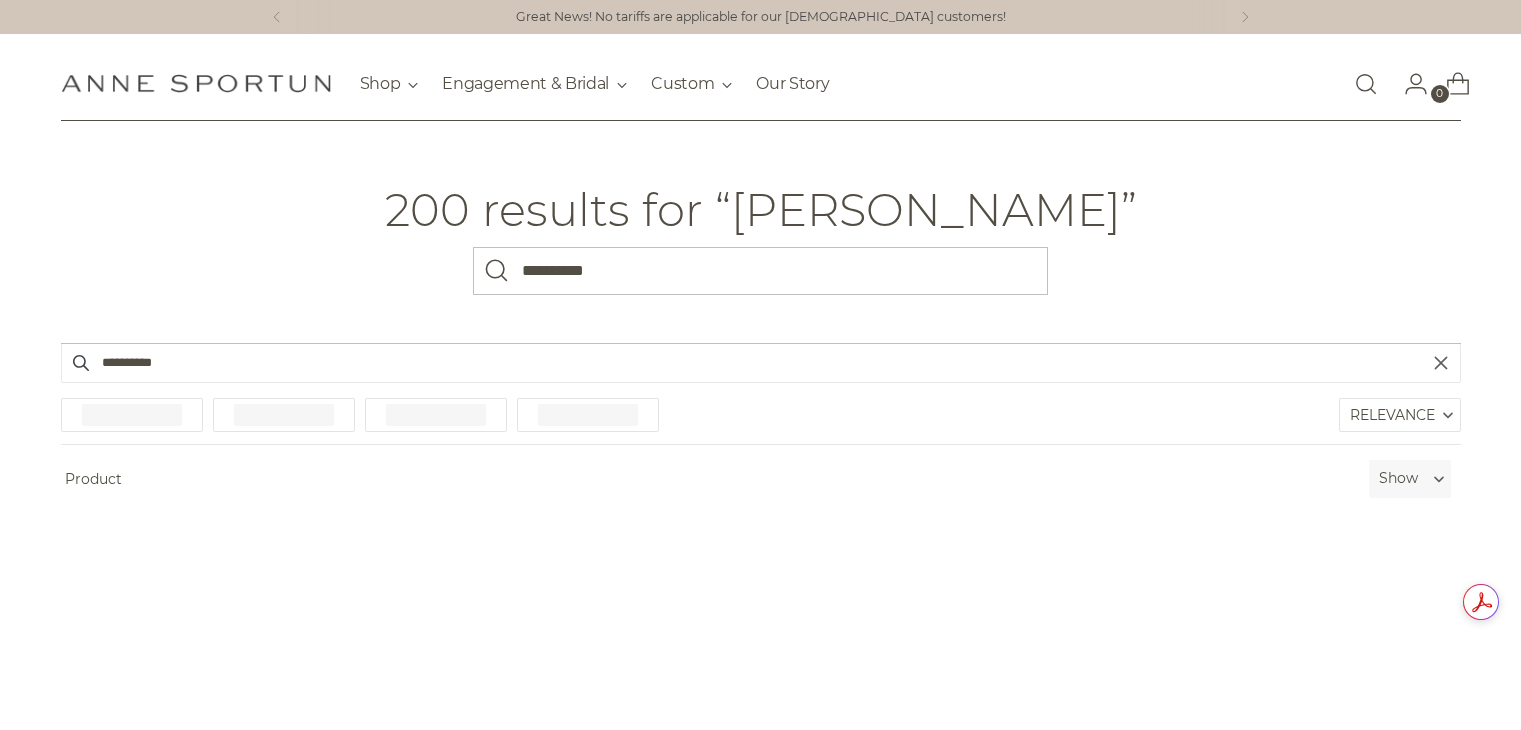 click at bounding box center [1366, 84] 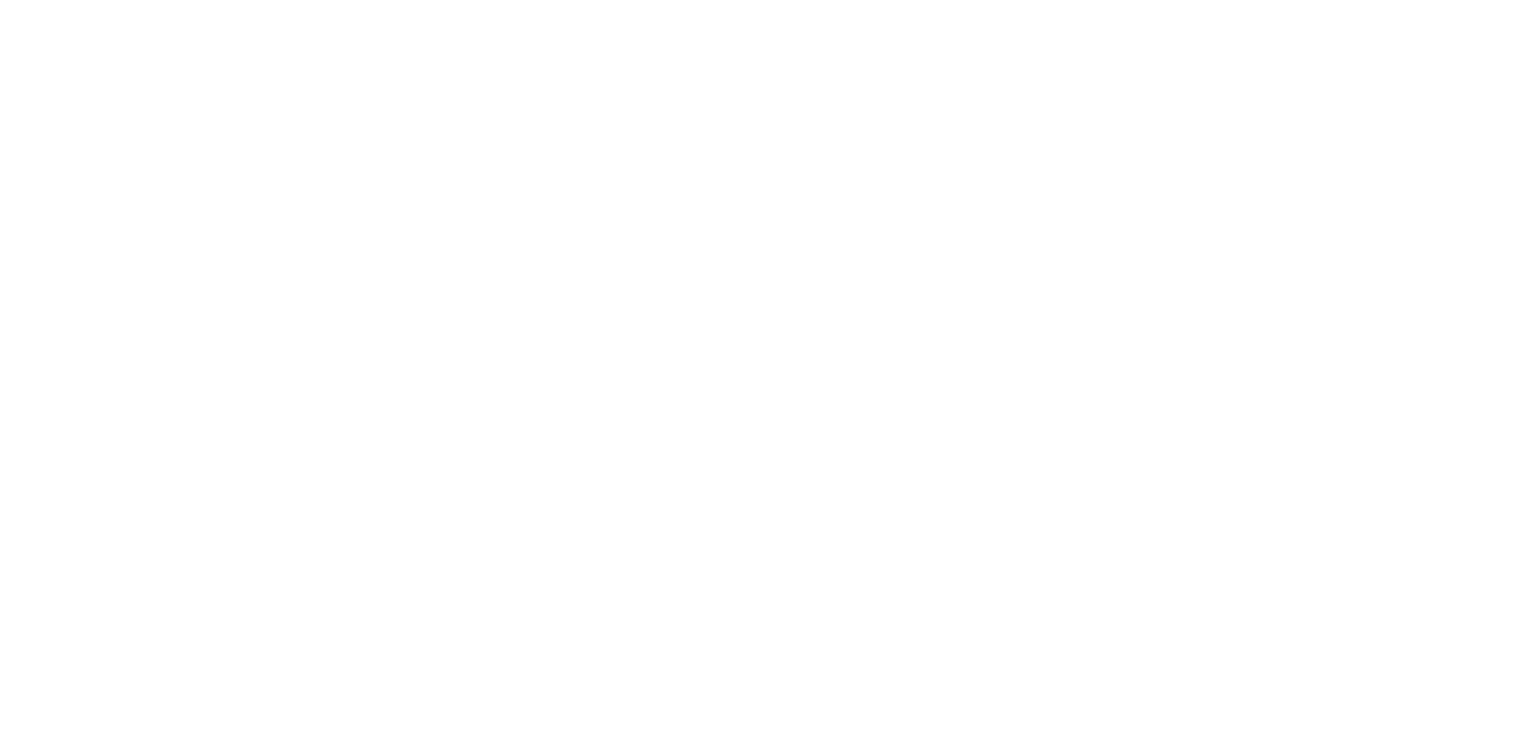 scroll, scrollTop: 0, scrollLeft: 0, axis: both 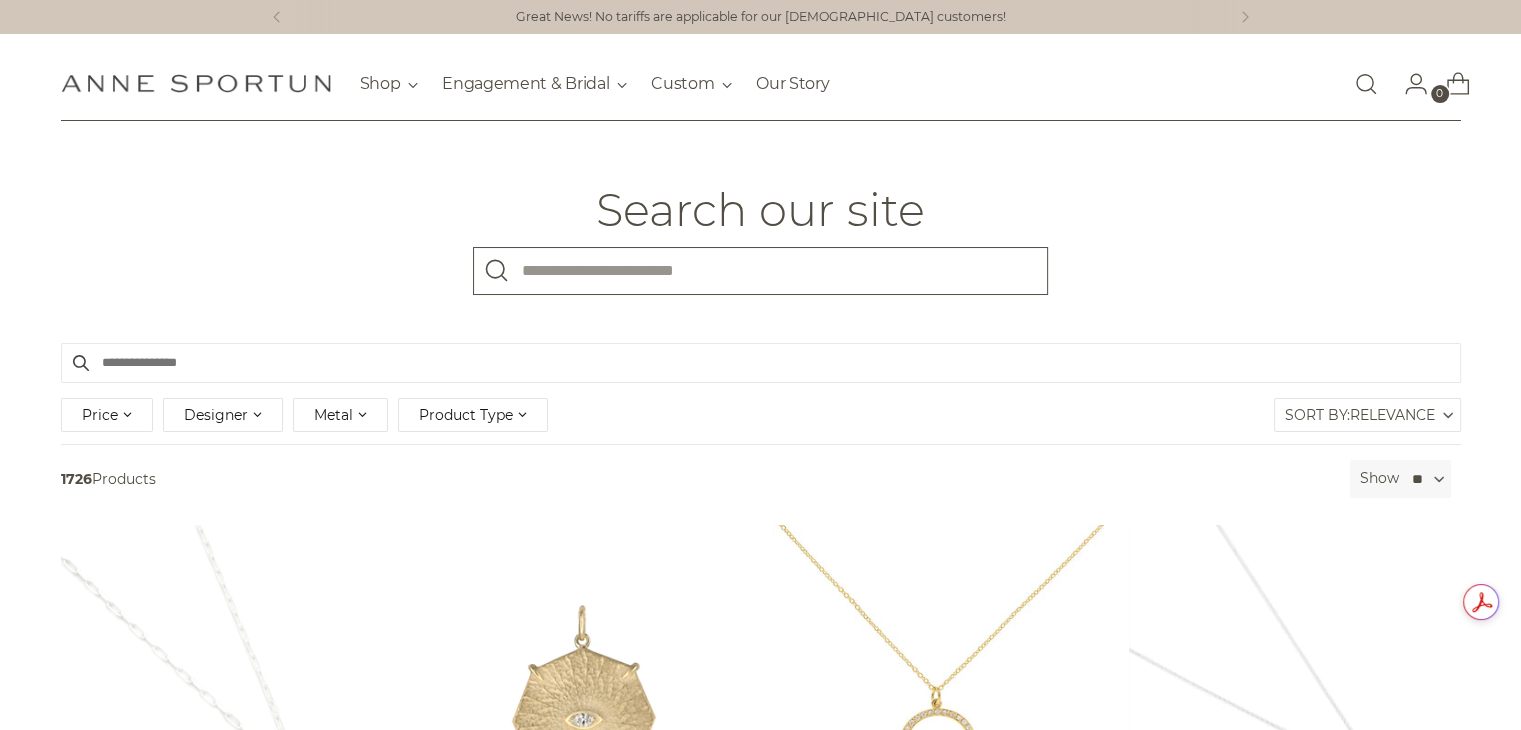 click on "What are you looking for?" at bounding box center [760, 271] 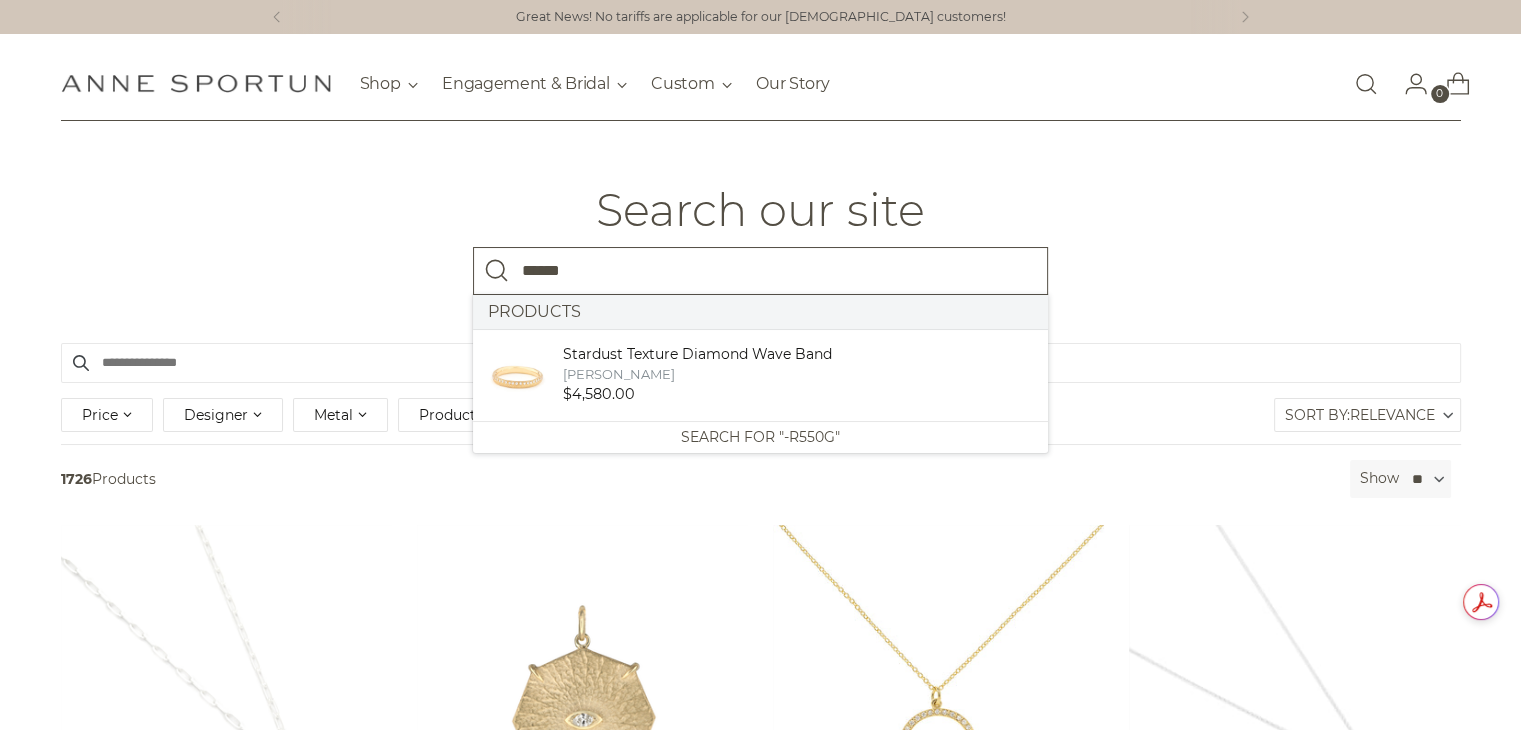 click on "******" at bounding box center (760, 271) 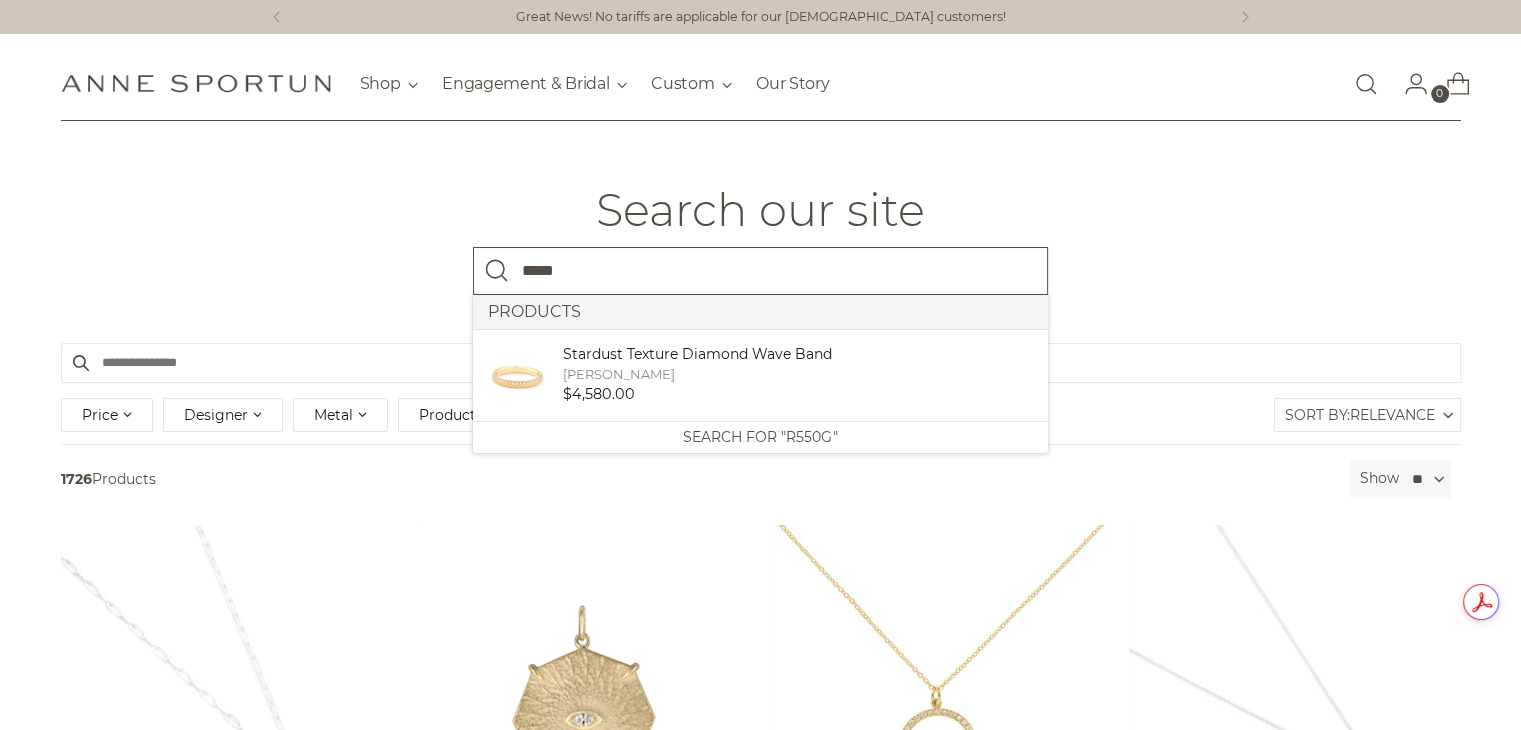 click on "*****" at bounding box center (760, 271) 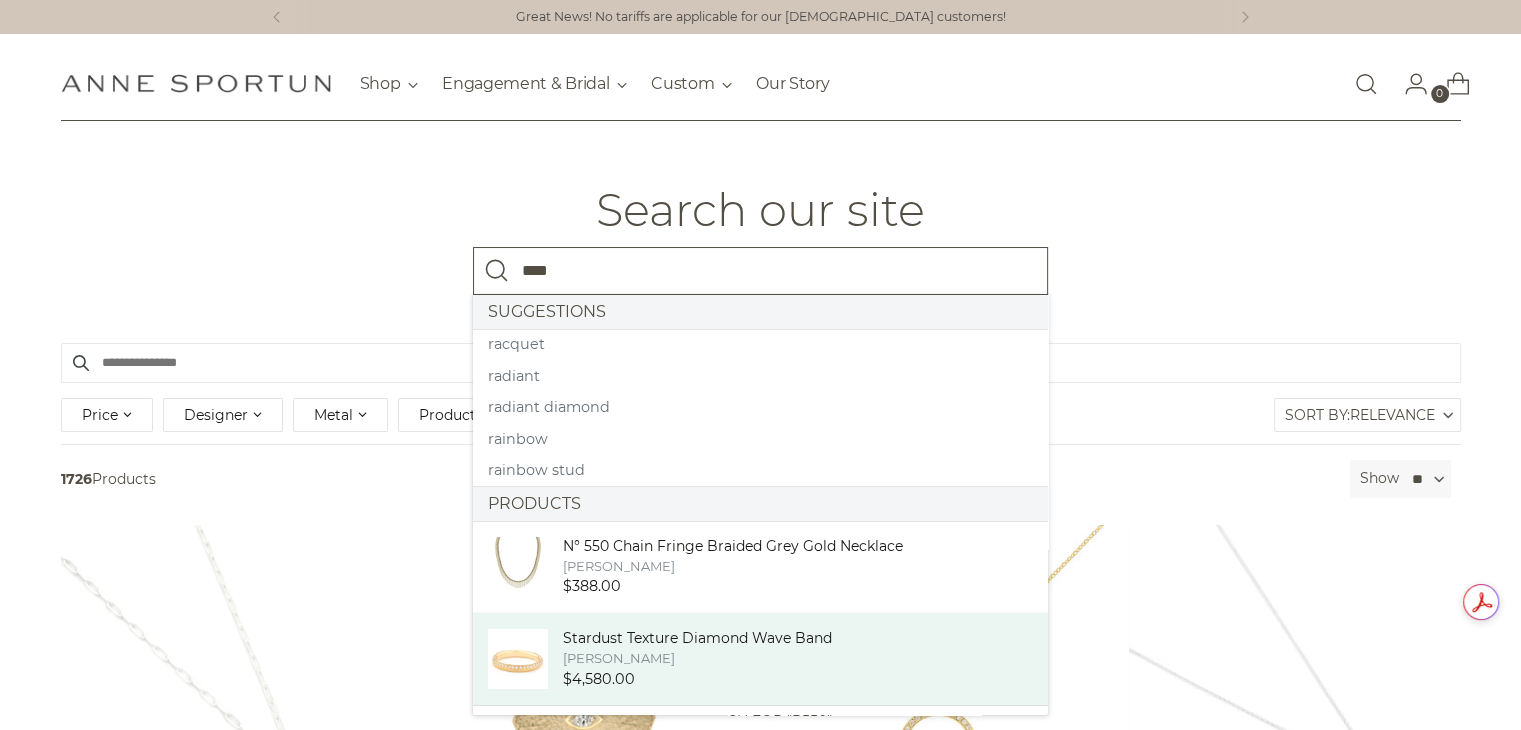 click on "[PERSON_NAME]" at bounding box center (697, 658) 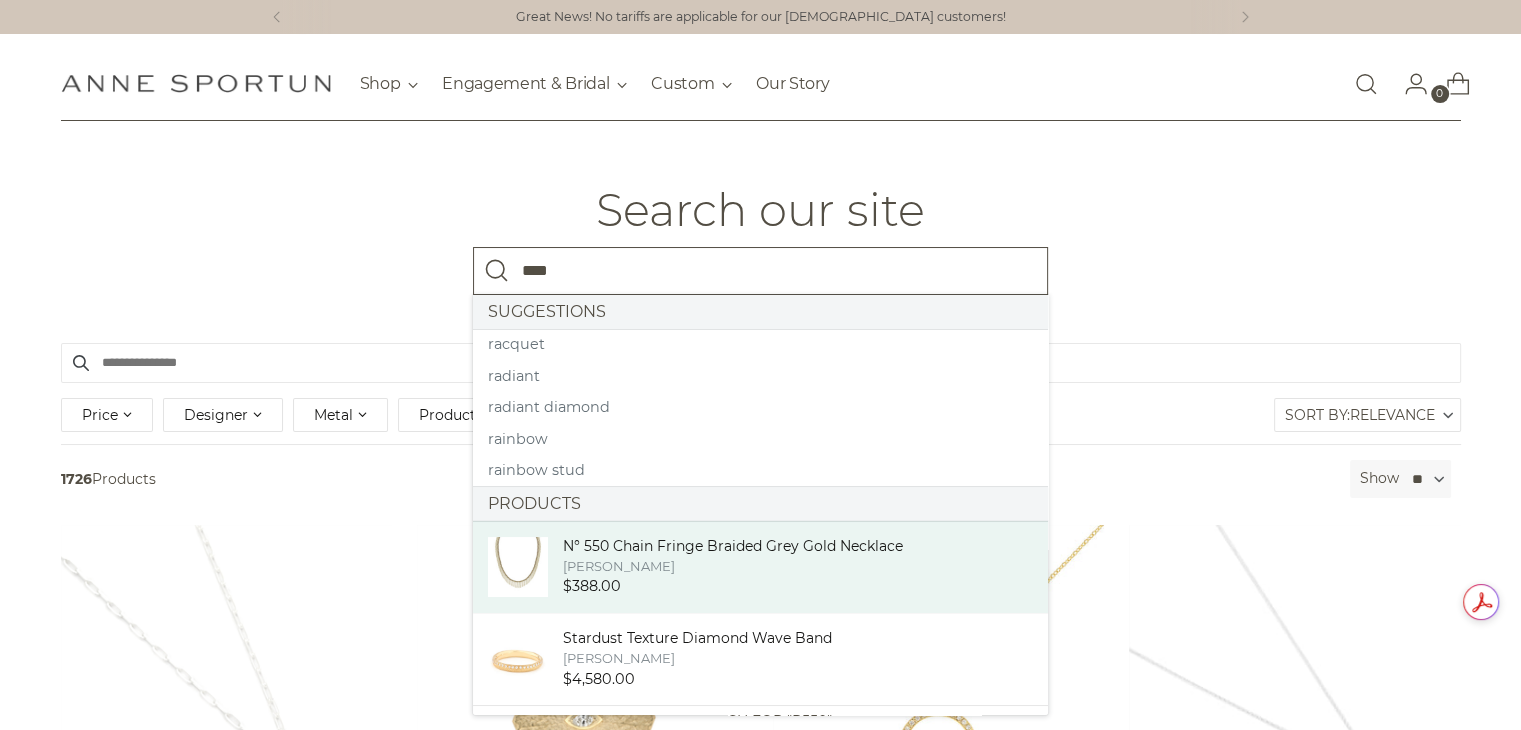 type on "****" 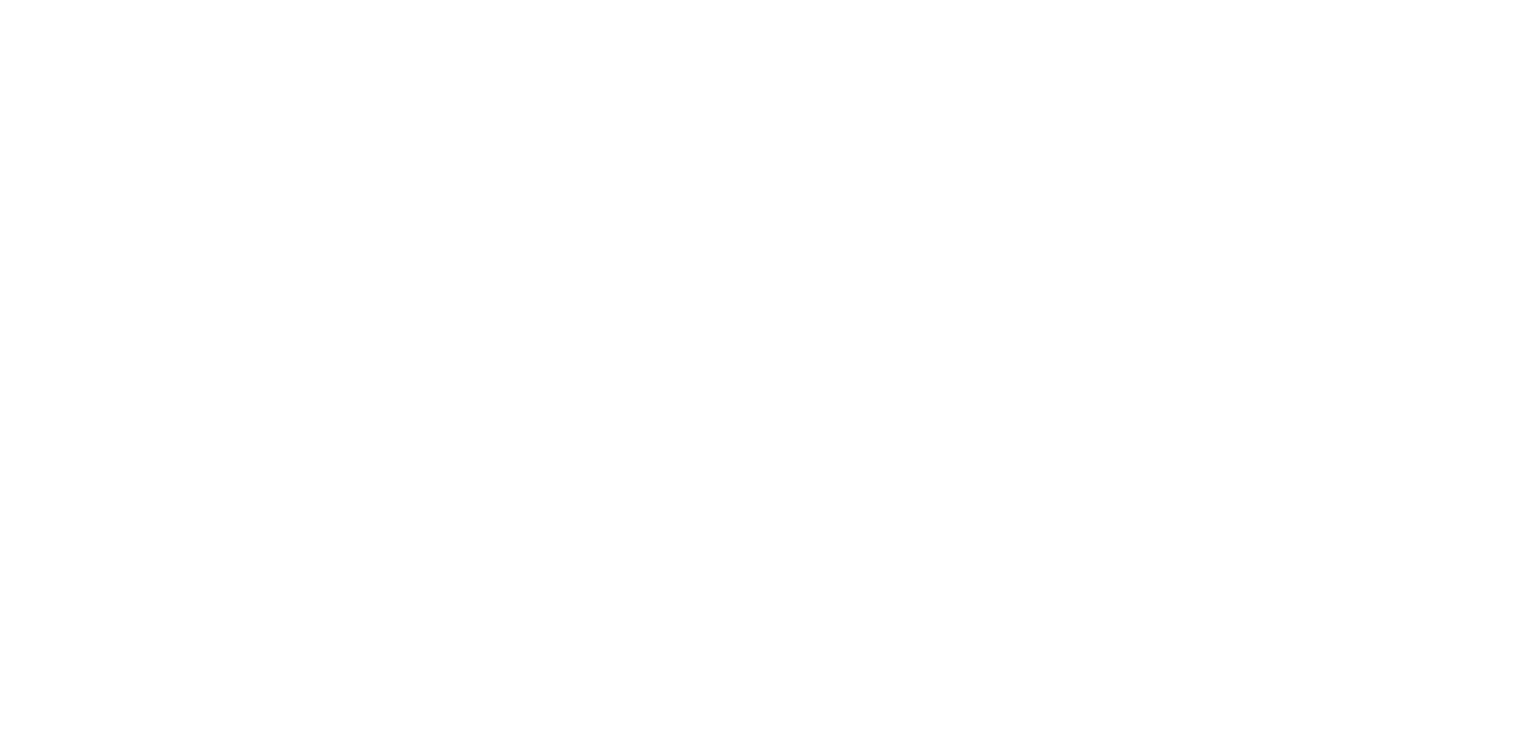 scroll, scrollTop: 0, scrollLeft: 0, axis: both 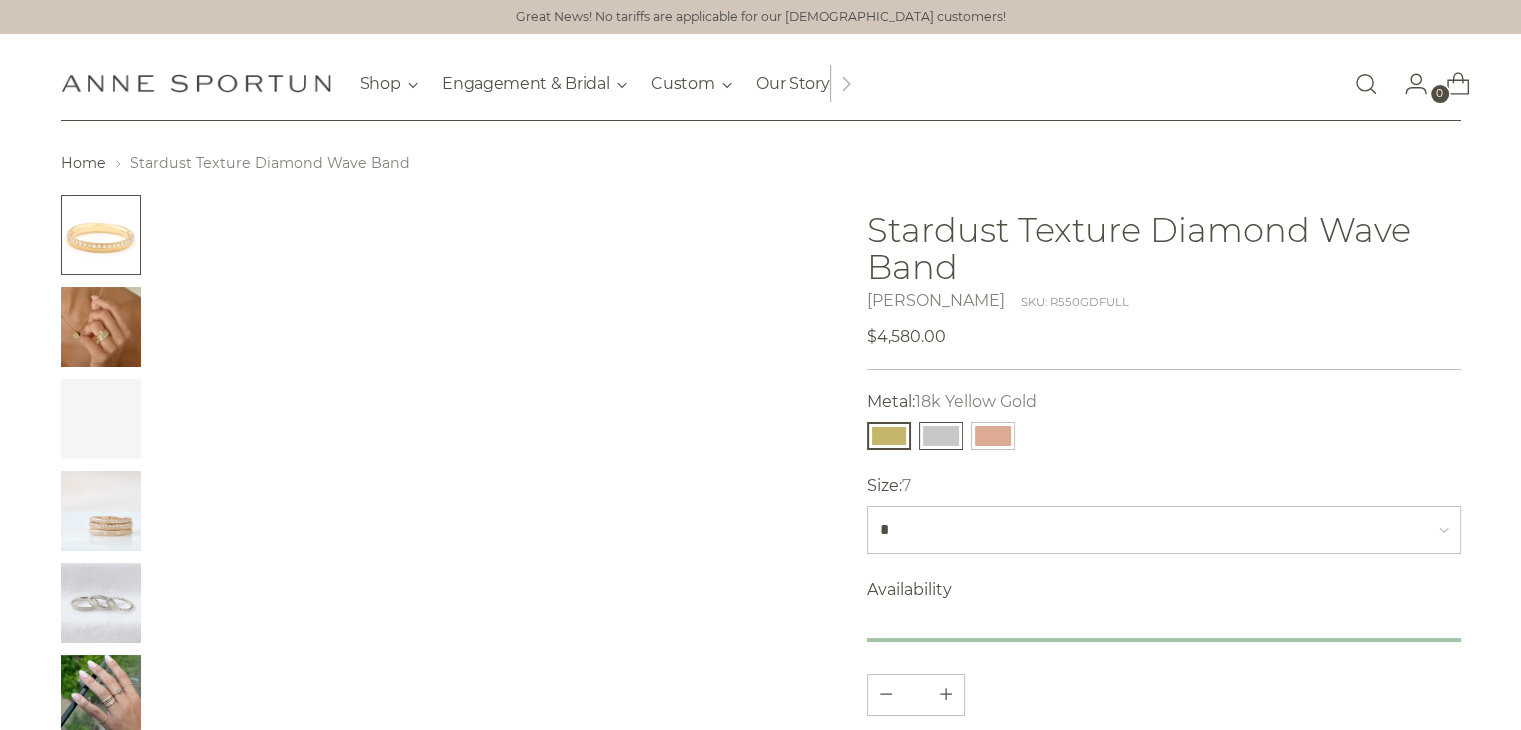 click at bounding box center [941, 436] 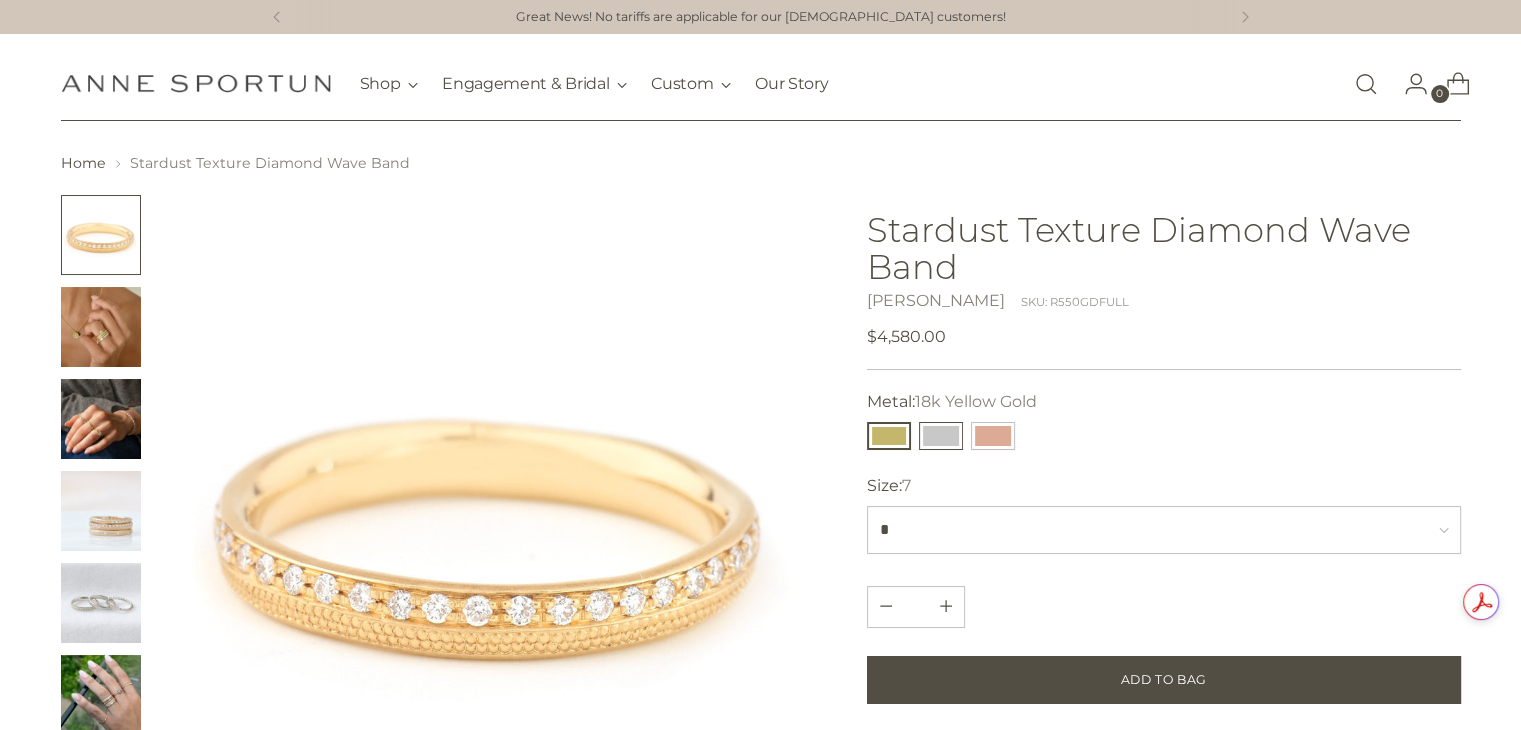 click at bounding box center [941, 436] 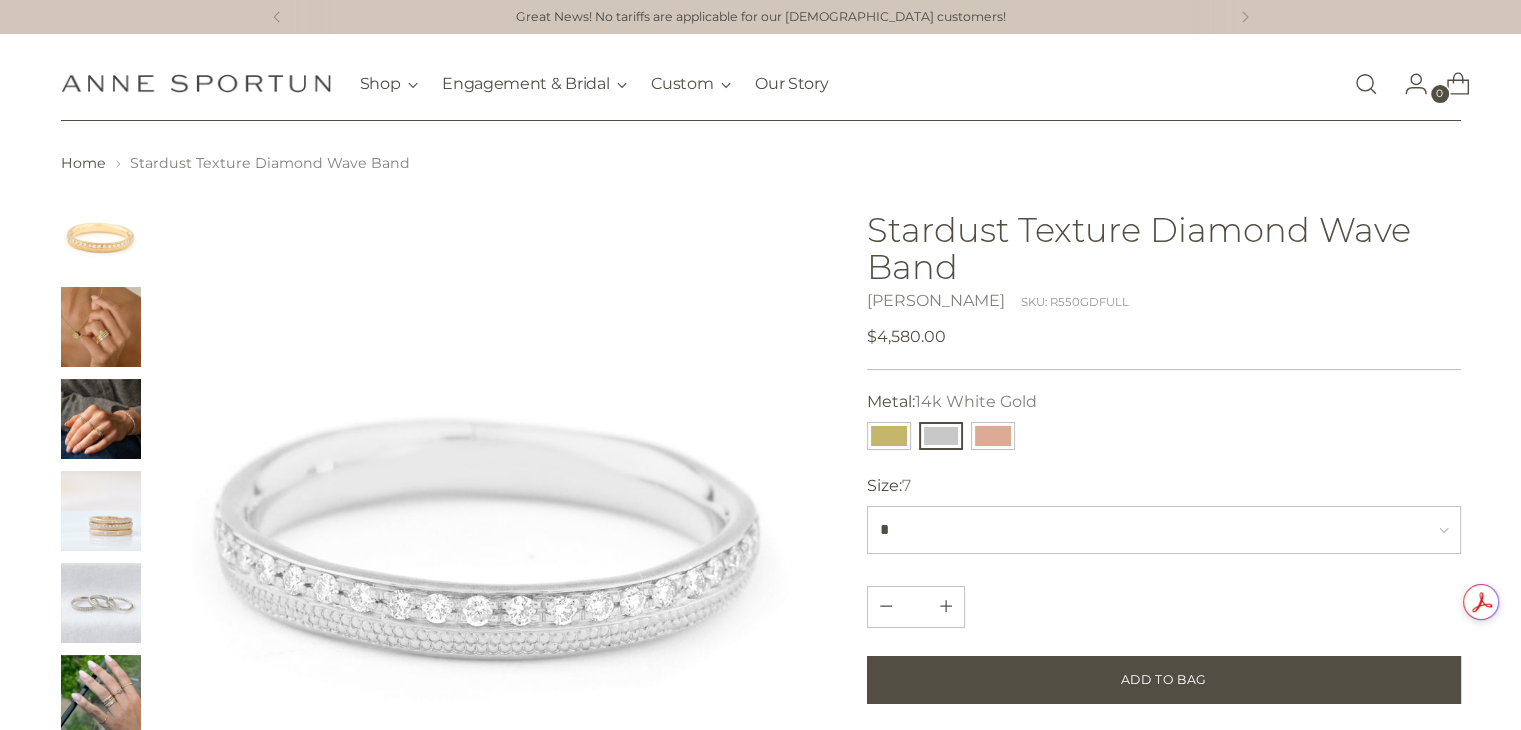 click at bounding box center [101, 603] 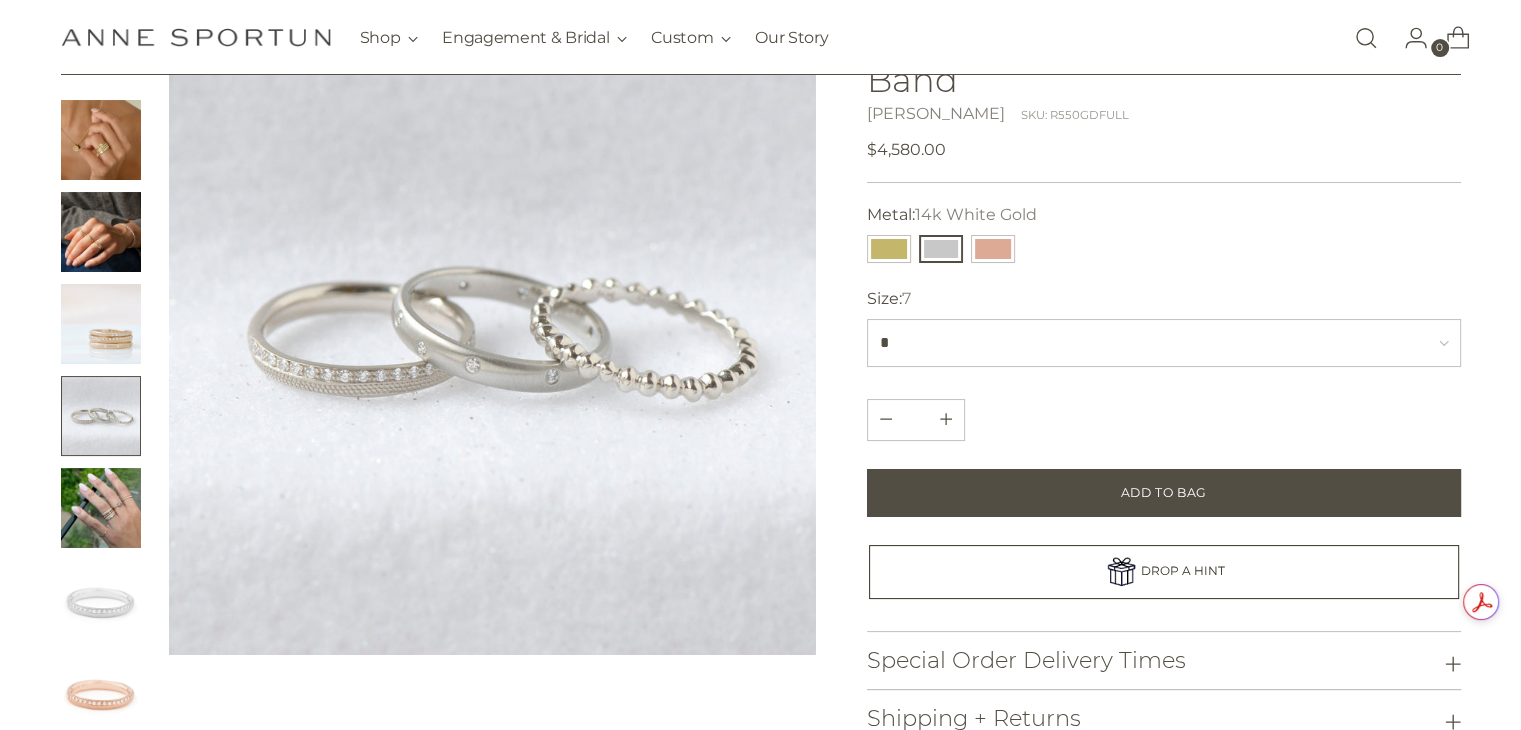 scroll, scrollTop: 200, scrollLeft: 0, axis: vertical 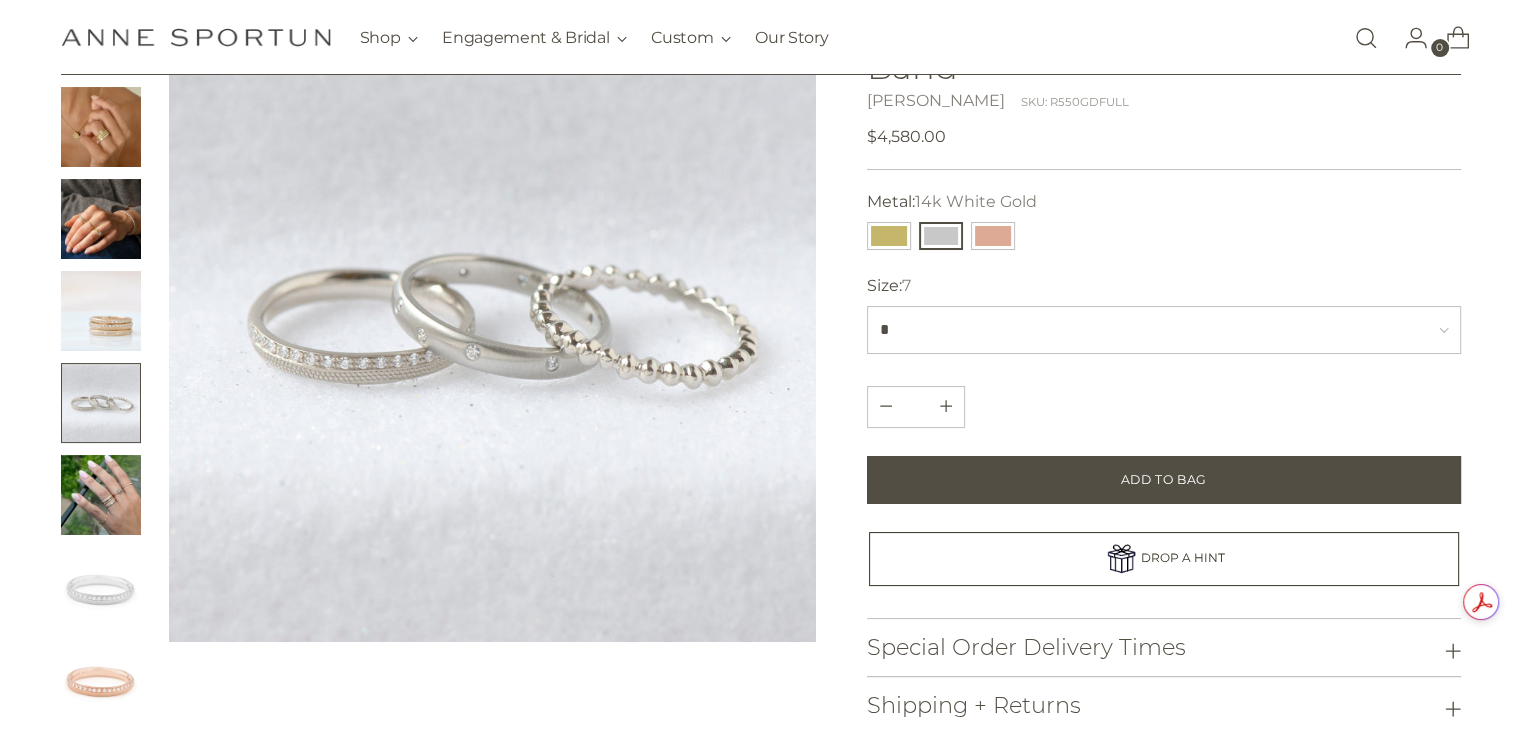 click at bounding box center (101, 495) 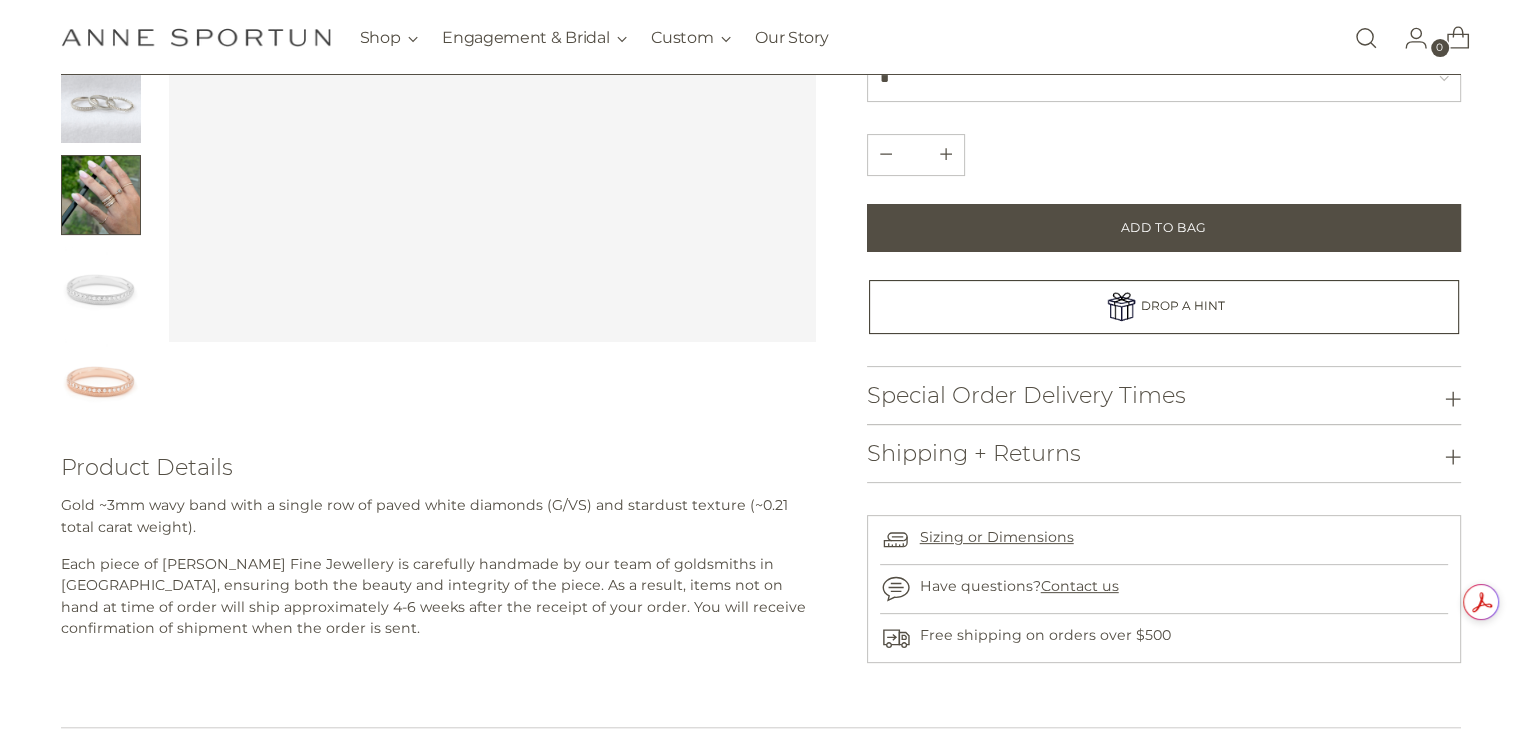 scroll, scrollTop: 0, scrollLeft: 0, axis: both 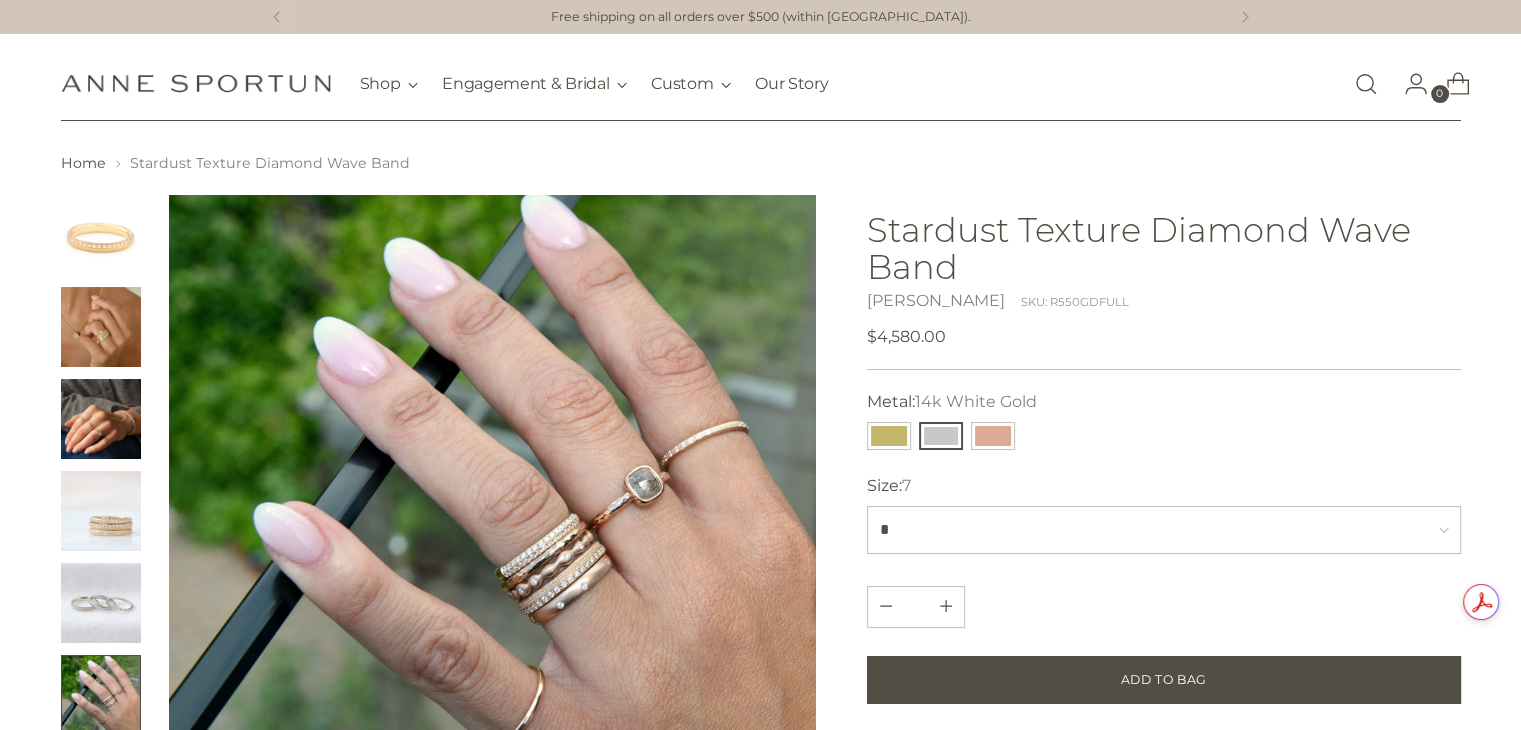 click at bounding box center [1366, 84] 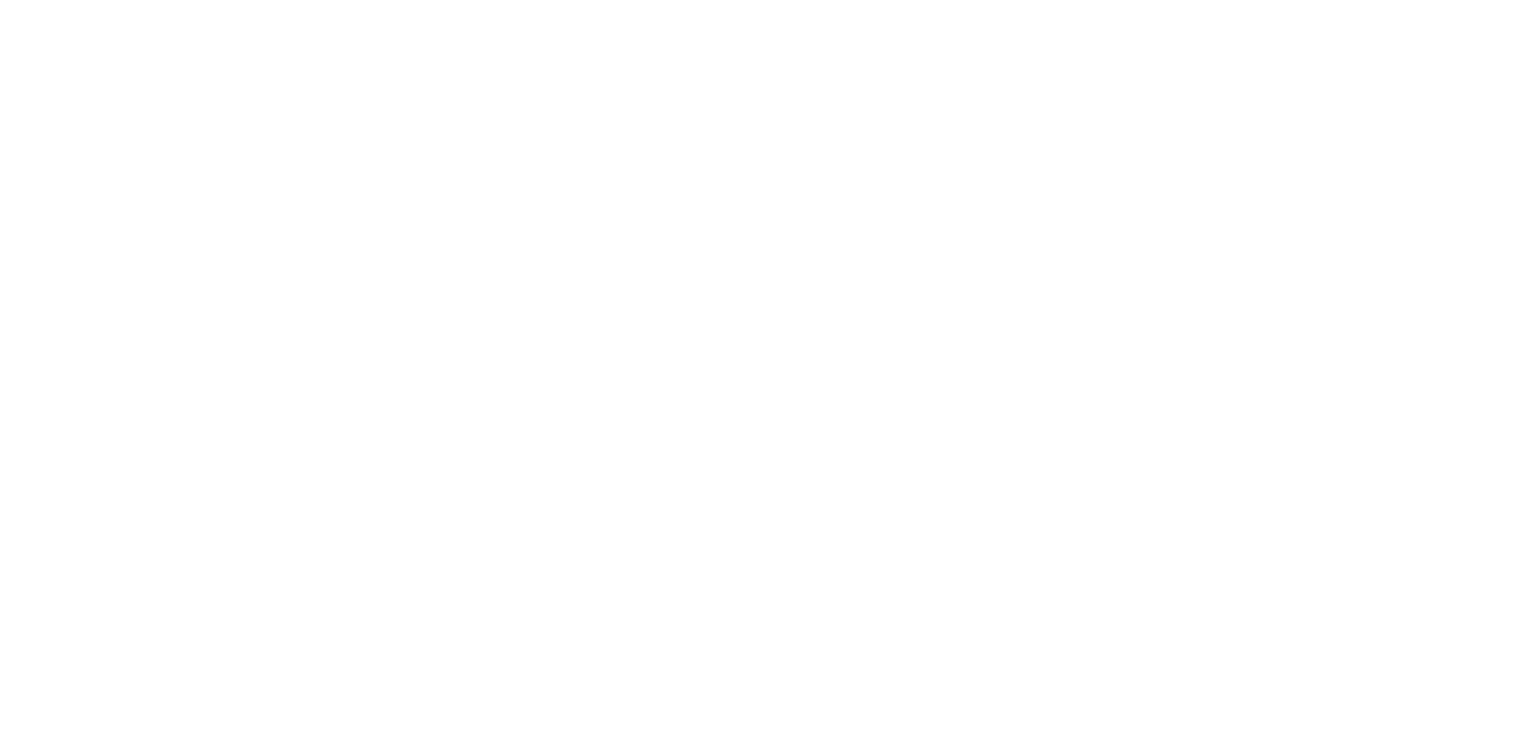 scroll, scrollTop: 0, scrollLeft: 0, axis: both 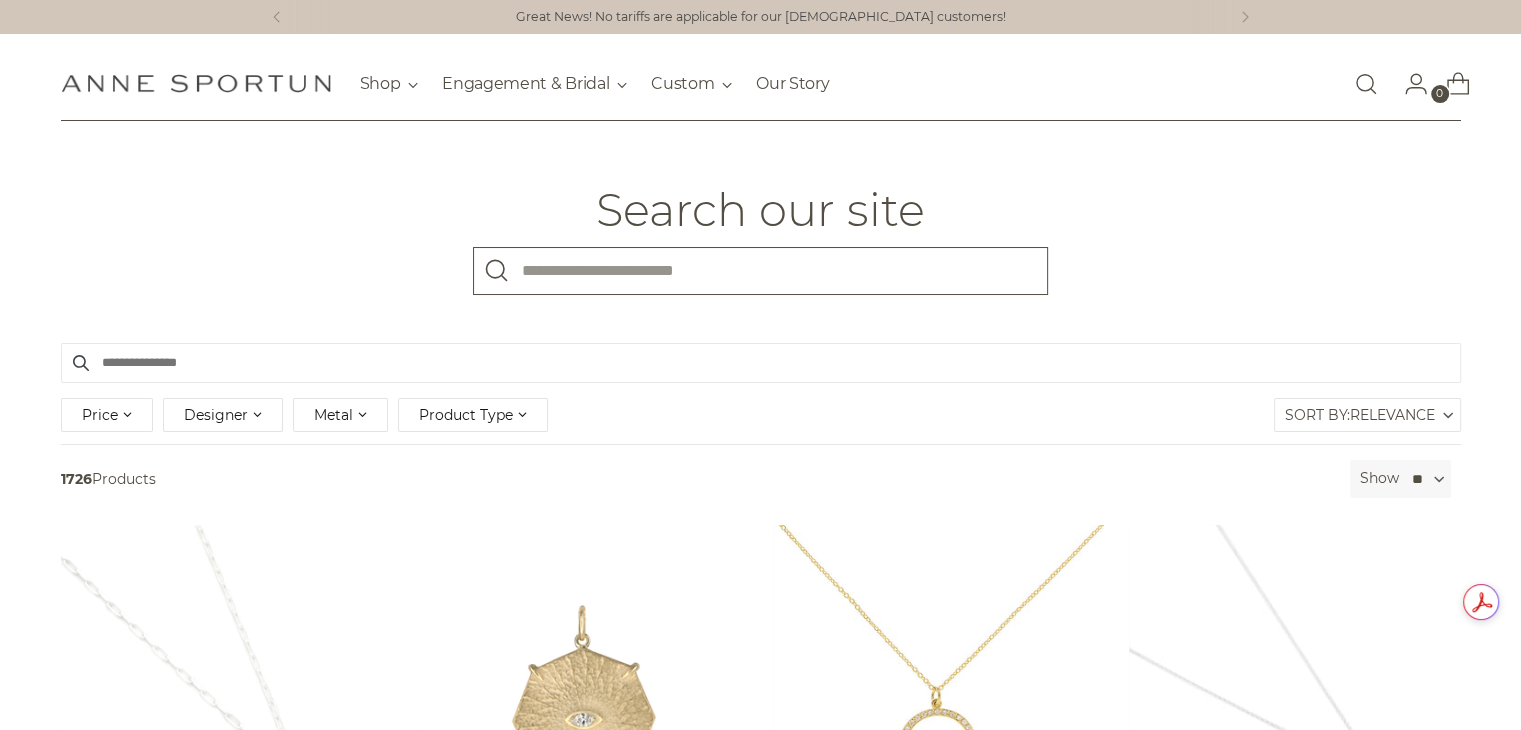 click on "What are you looking for?" at bounding box center (760, 271) 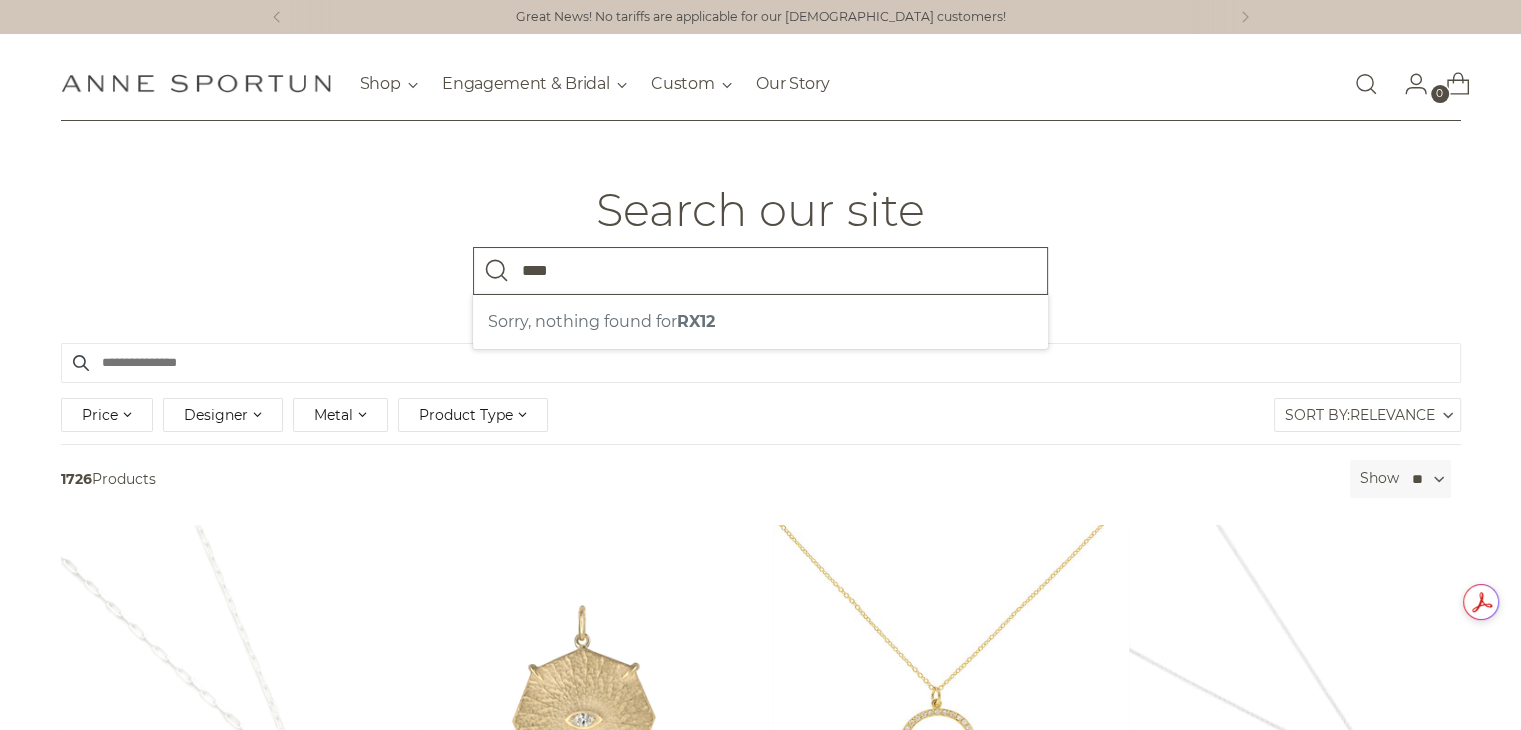type on "****" 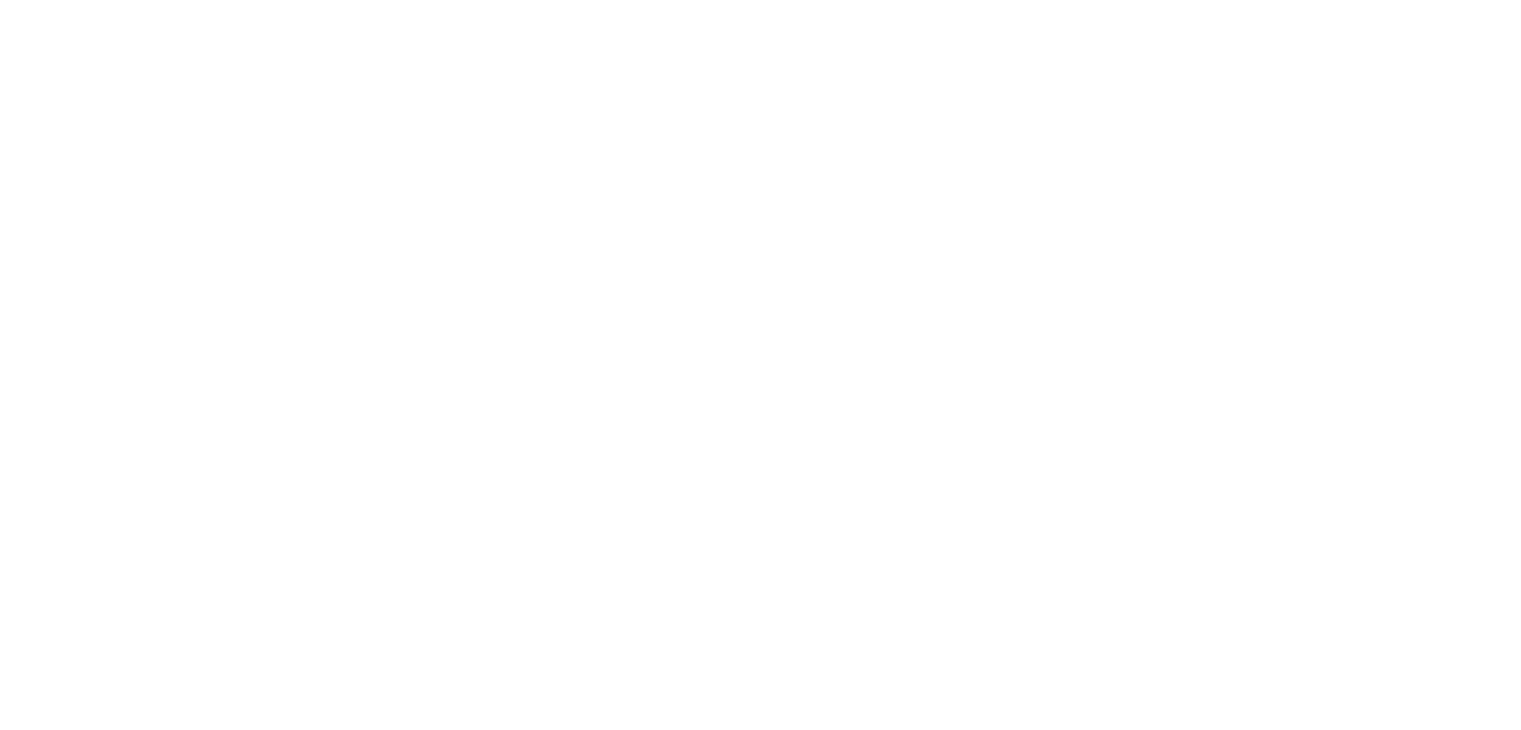 scroll, scrollTop: 0, scrollLeft: 0, axis: both 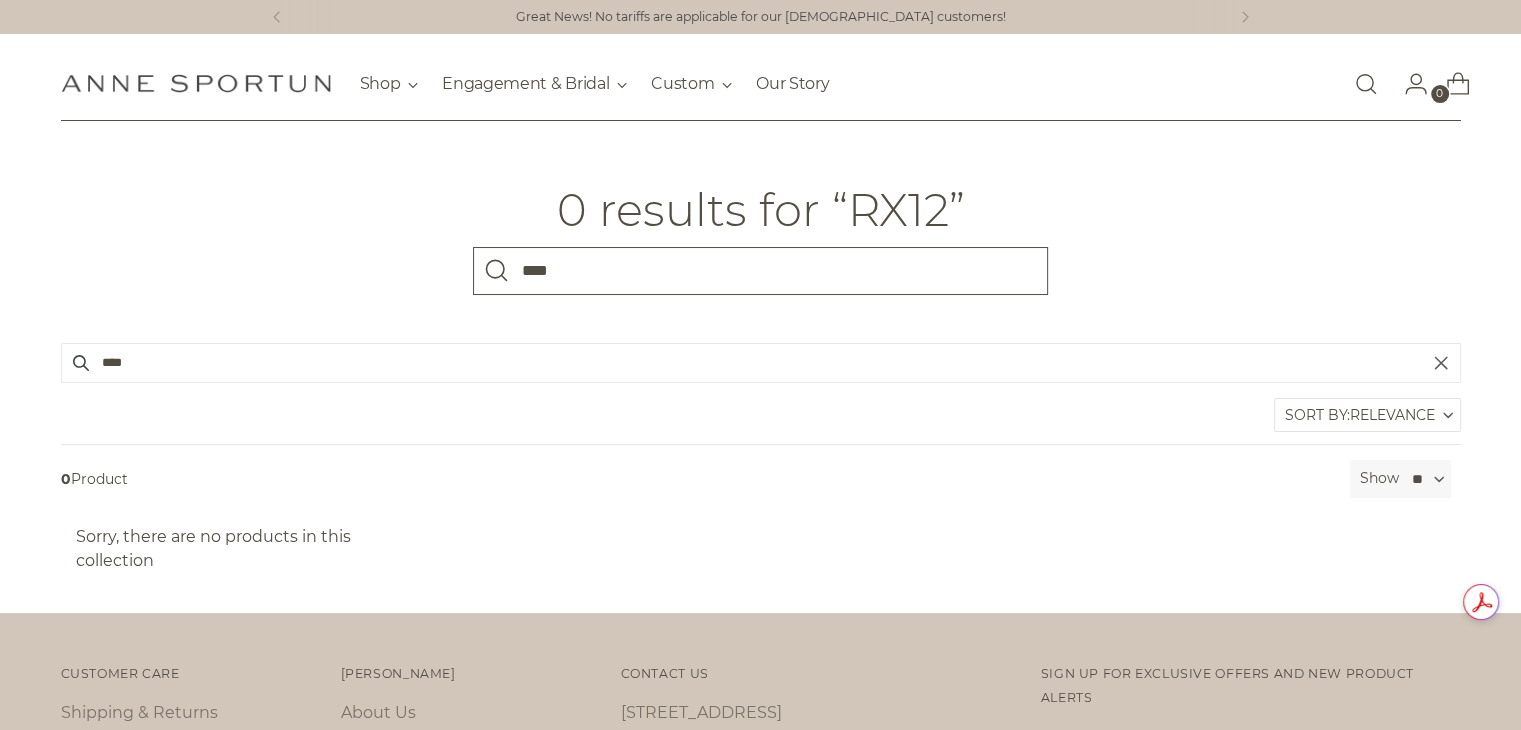 click on "****" at bounding box center (760, 271) 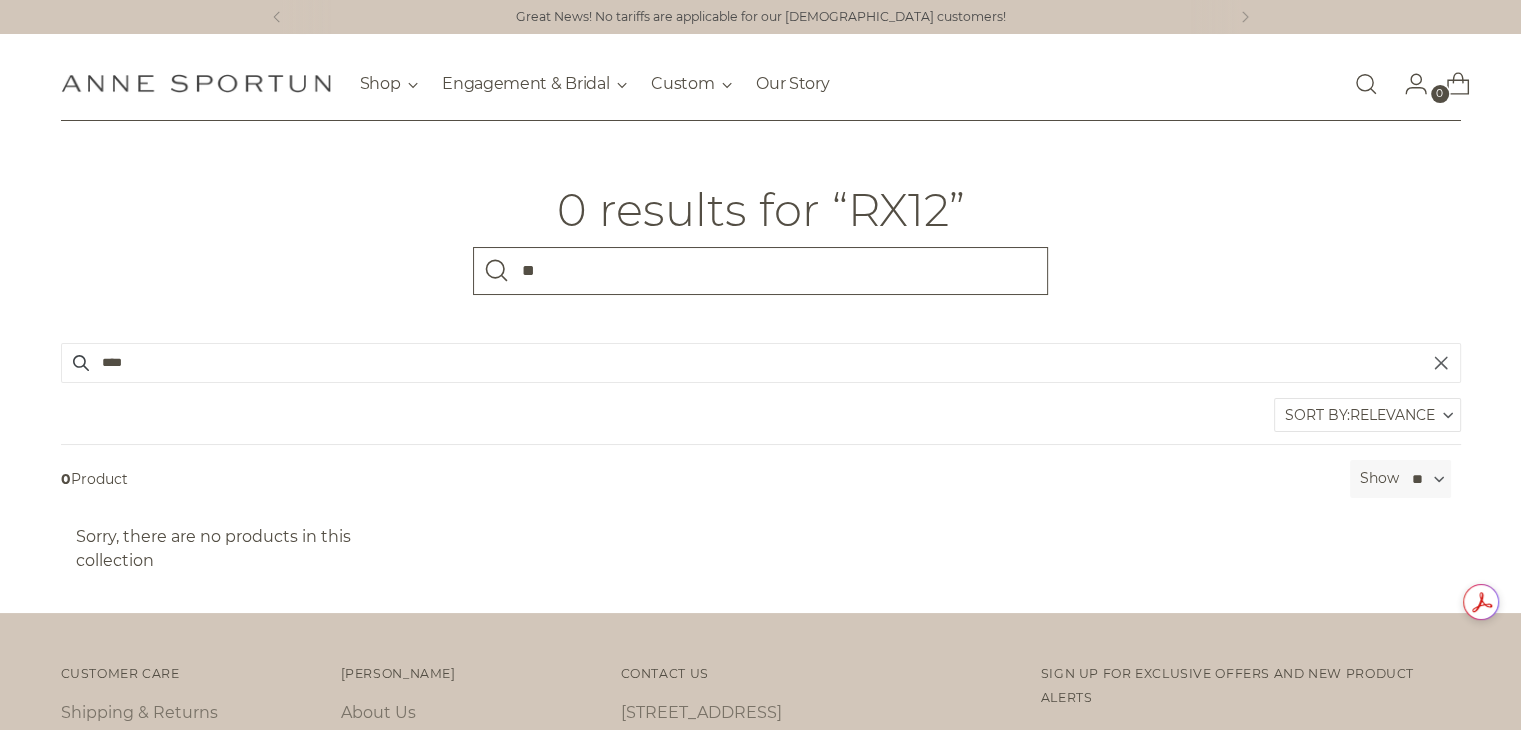 type on "**" 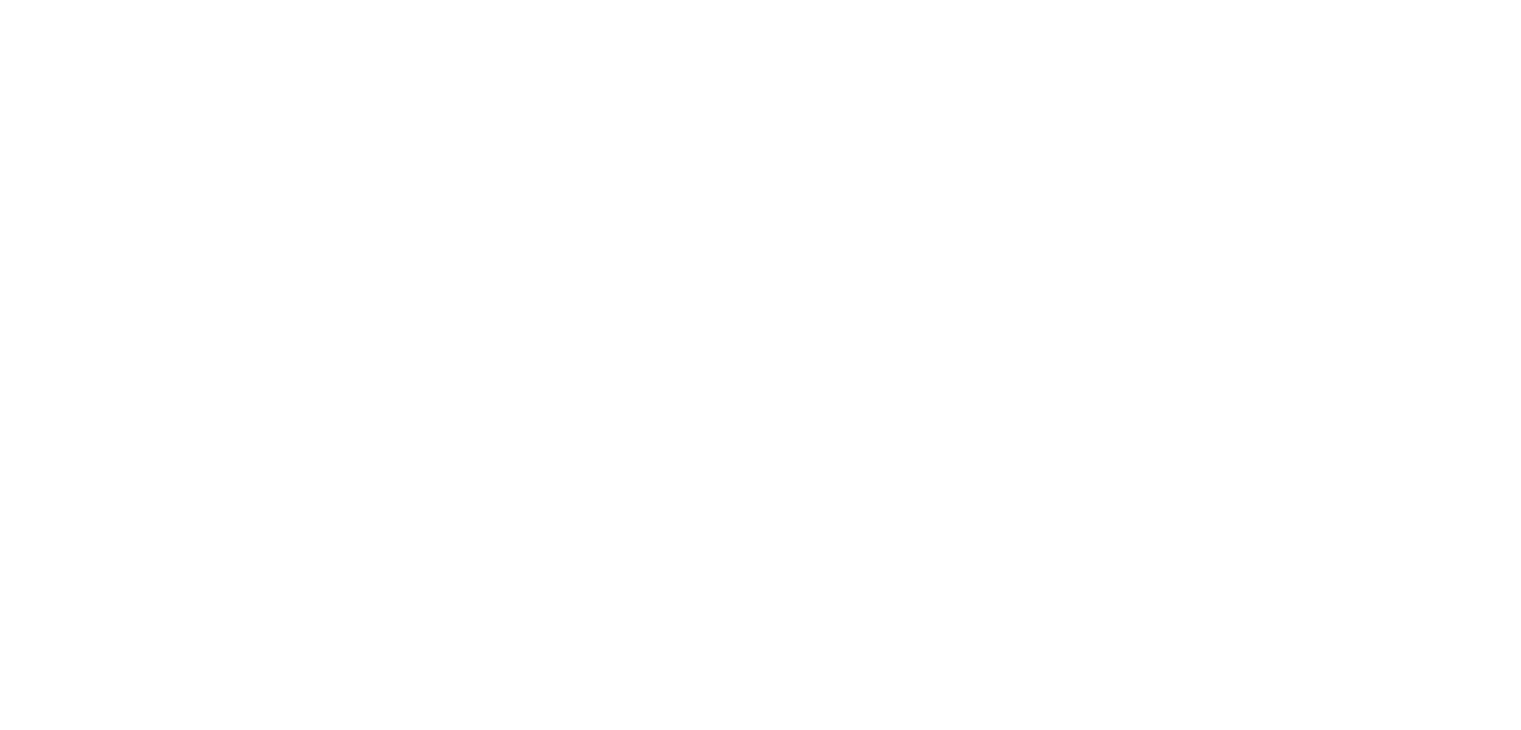 scroll, scrollTop: 0, scrollLeft: 0, axis: both 